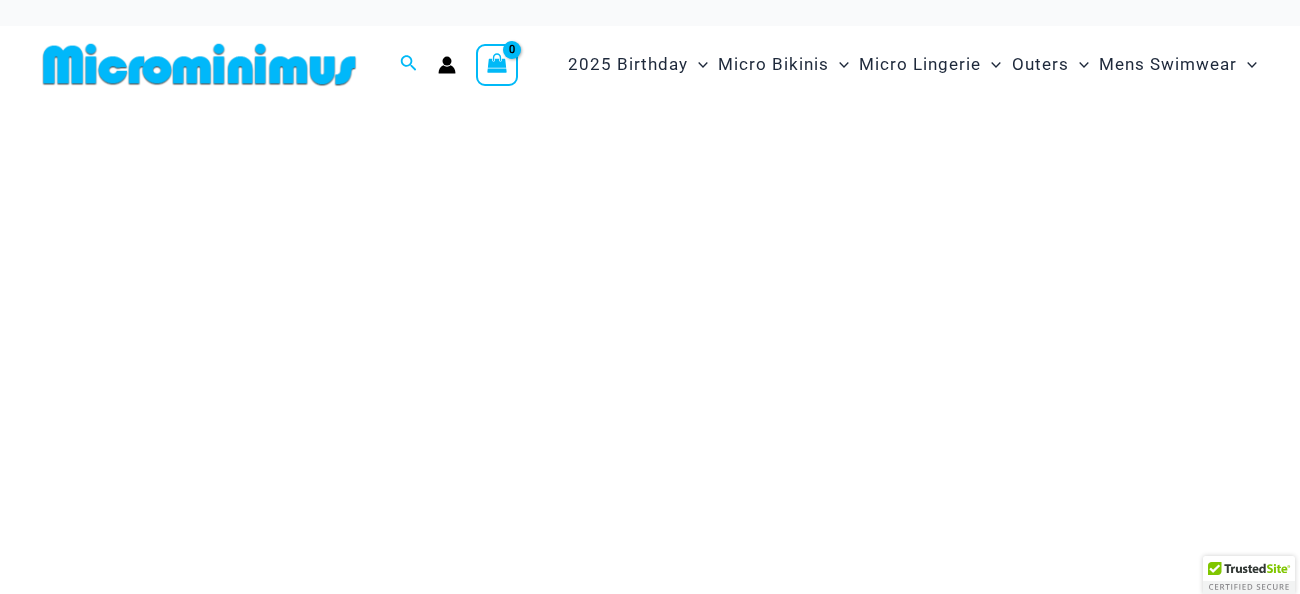 scroll, scrollTop: 0, scrollLeft: 0, axis: both 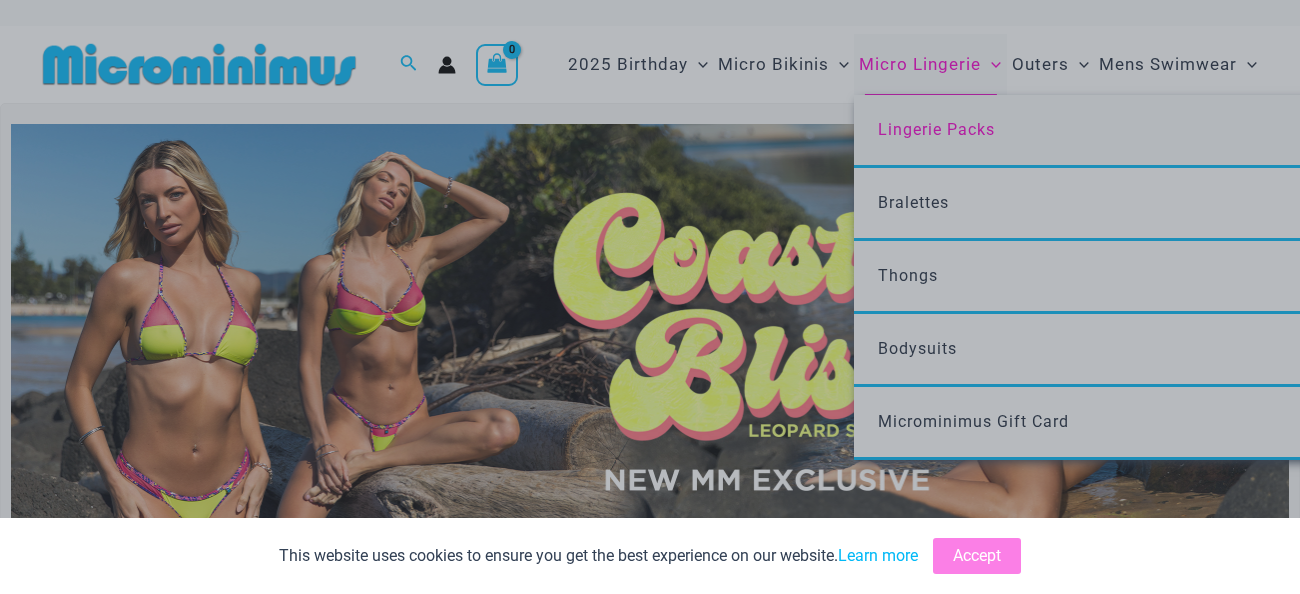 click on "“The Hottest Styles You’ve Never Seen” Exclusive Looks. Private Drops. Only Our Inner Circle. You’re this close to unlocking our most daring designs, secret sales, and behind-the-scenes exclusives. Microminimus isn’t just a shop—it’s a hidden playground of confidence and temptation. Sign up now" at bounding box center [650, 297] 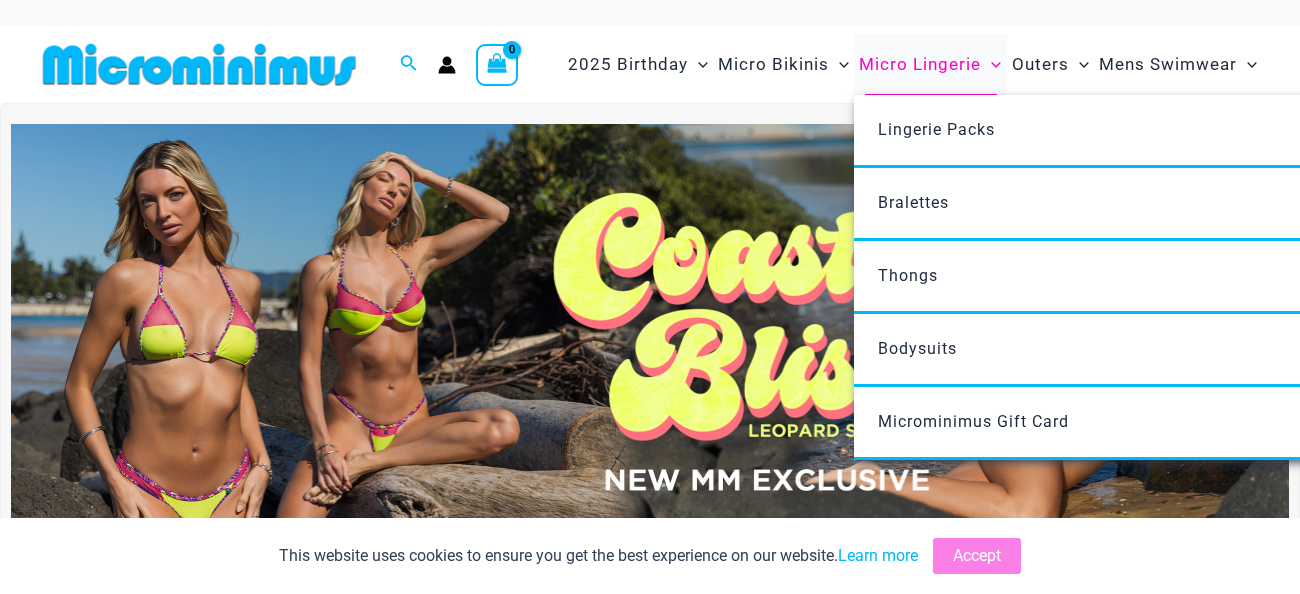 click on "Micro Lingerie" at bounding box center (920, 64) 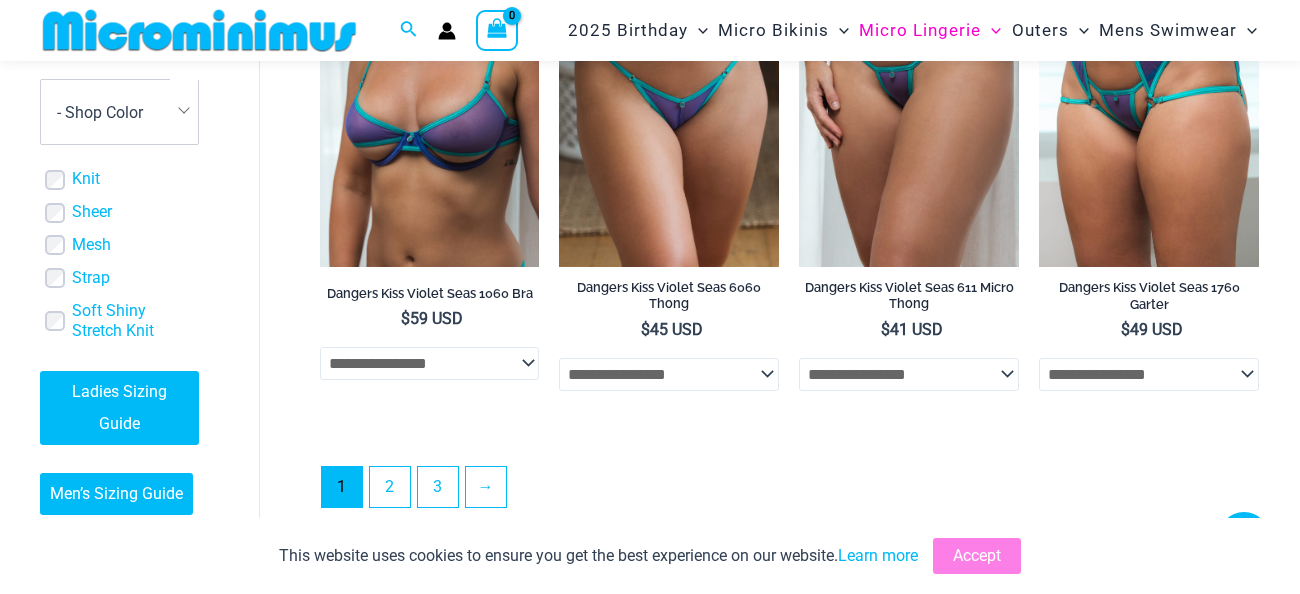 scroll, scrollTop: 3940, scrollLeft: 0, axis: vertical 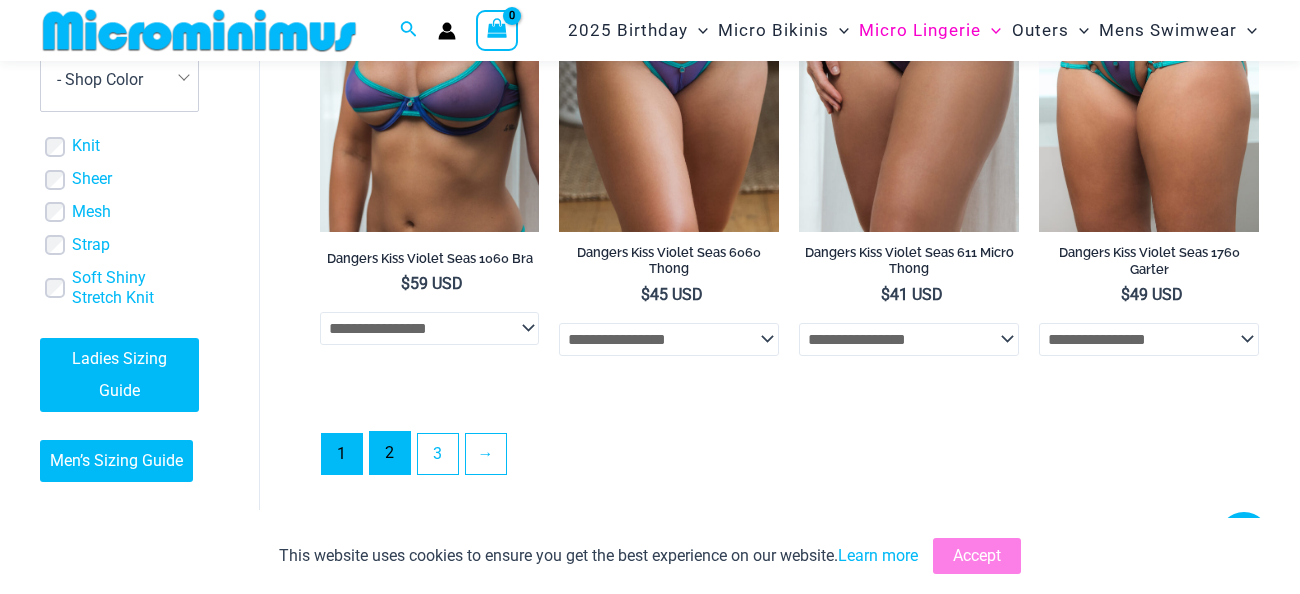 click on "2" at bounding box center (390, 453) 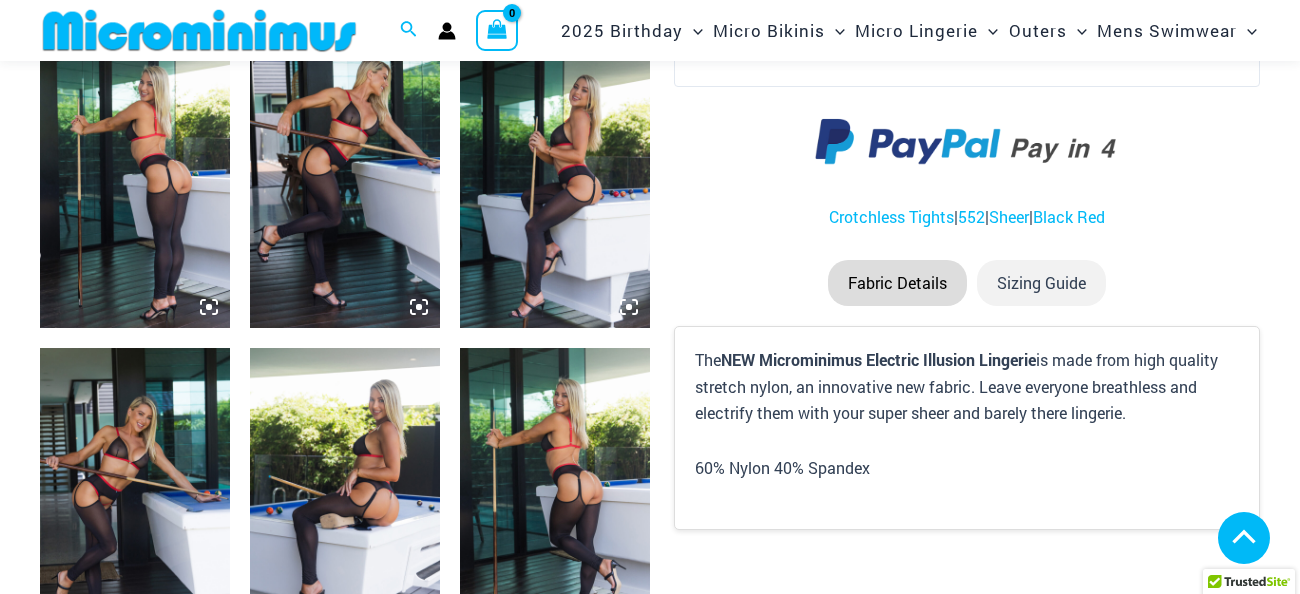 scroll, scrollTop: 1776, scrollLeft: 0, axis: vertical 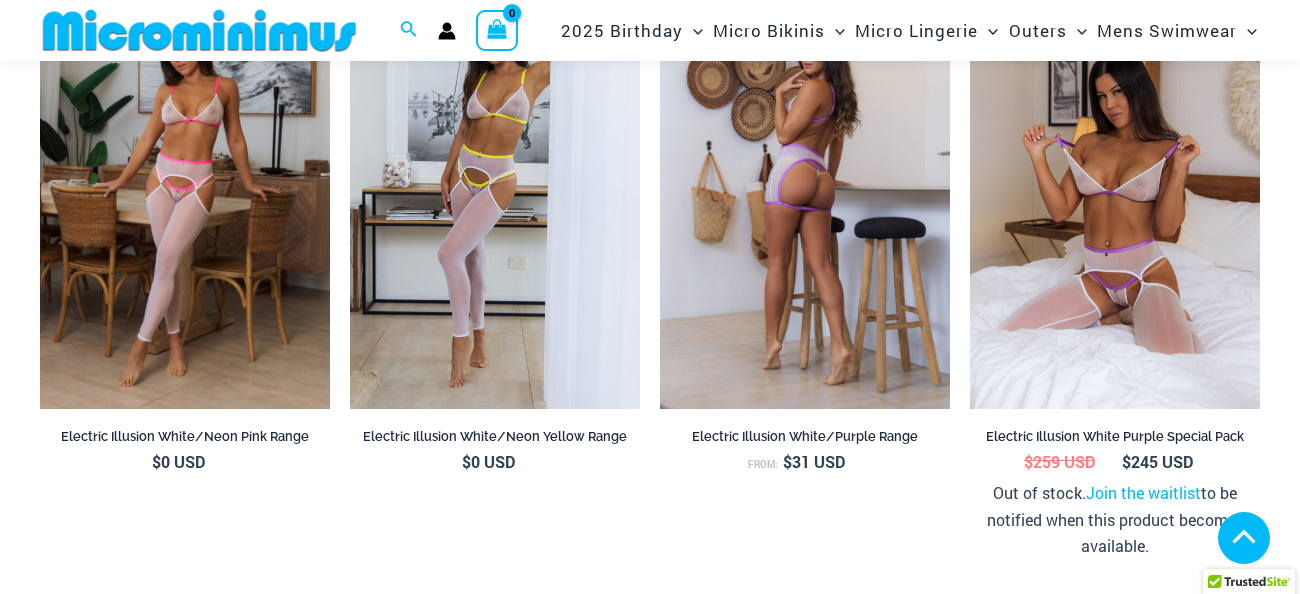 click at bounding box center [805, 191] 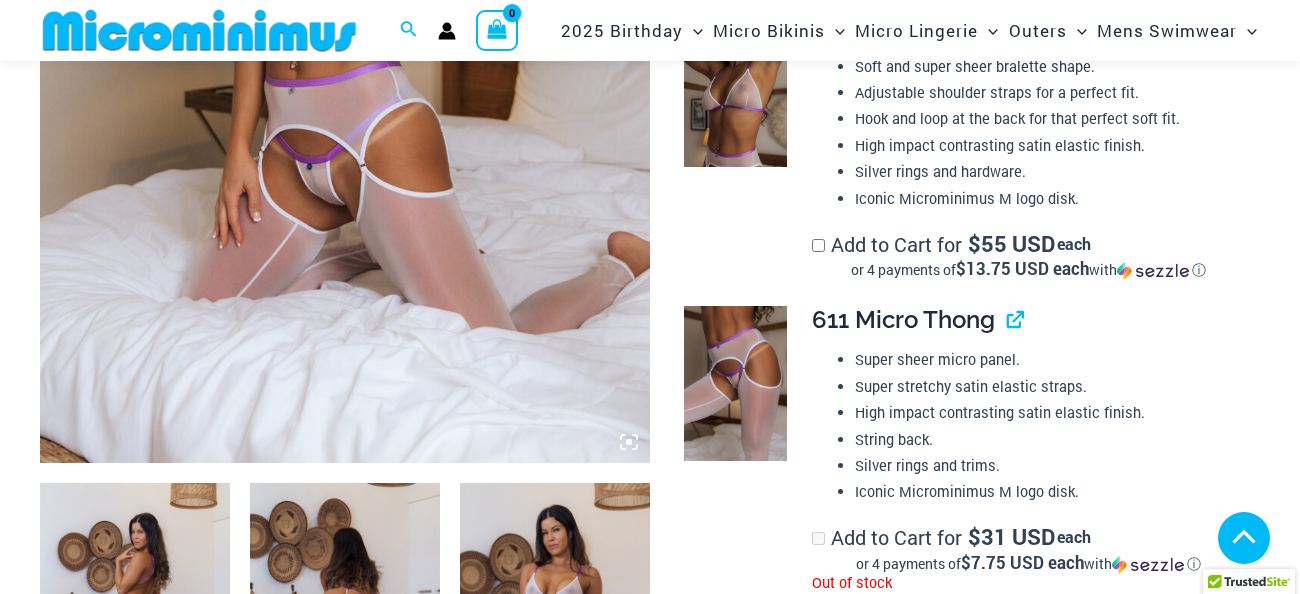 scroll, scrollTop: 1103, scrollLeft: 0, axis: vertical 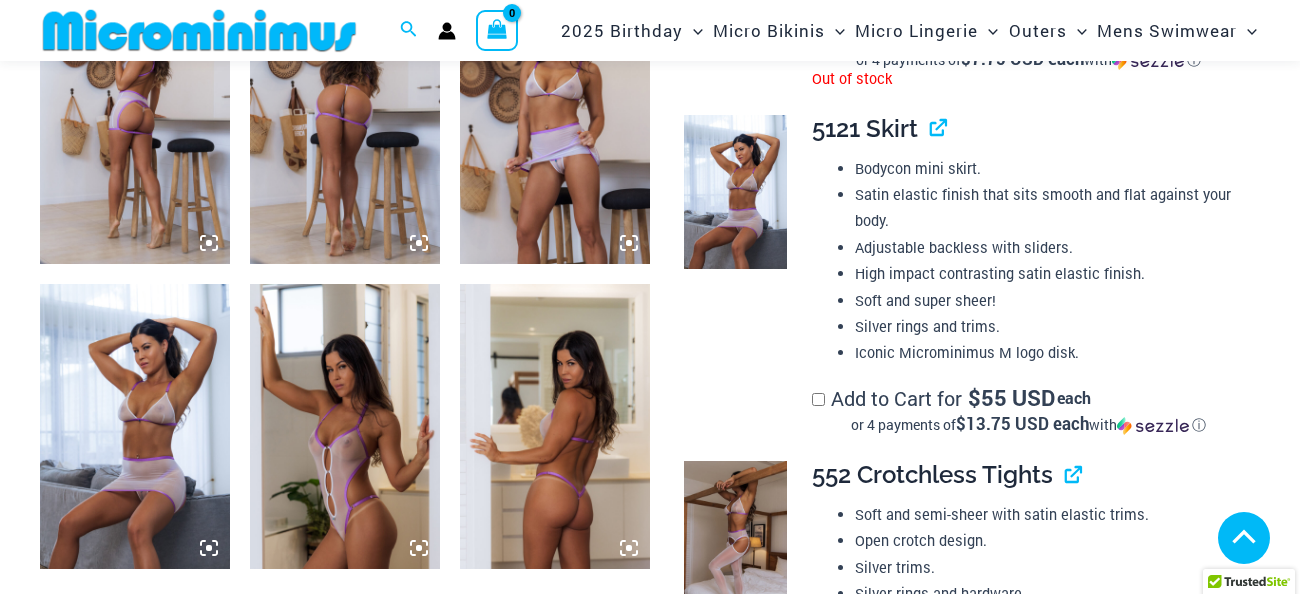 click at bounding box center [135, 121] 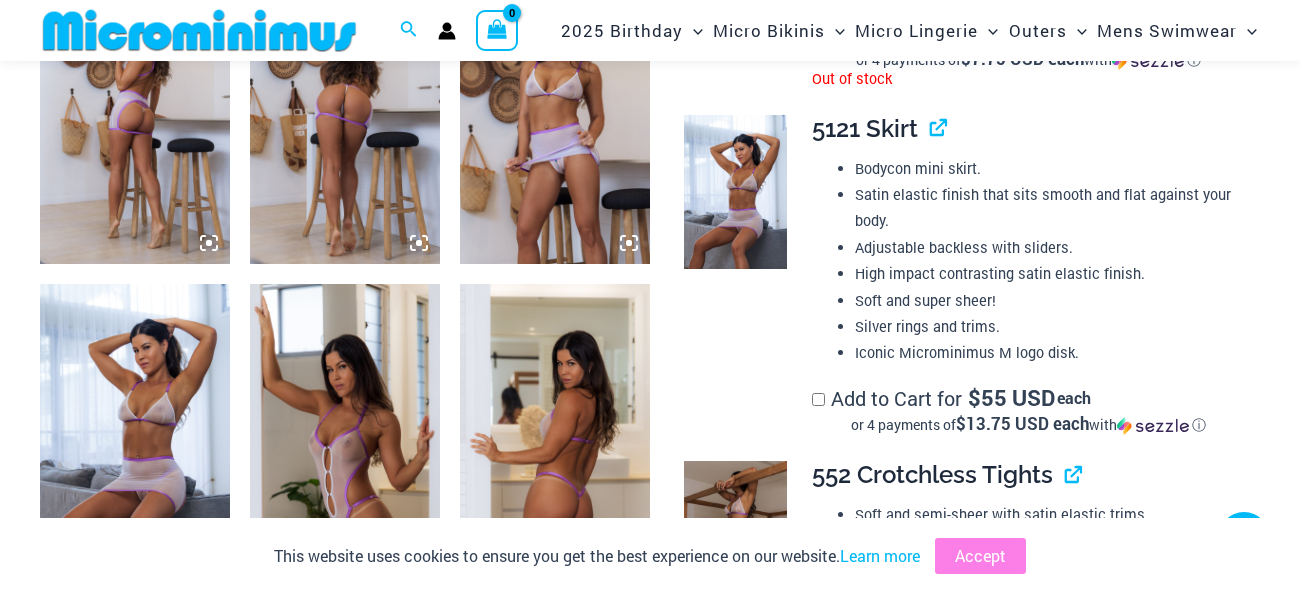 click 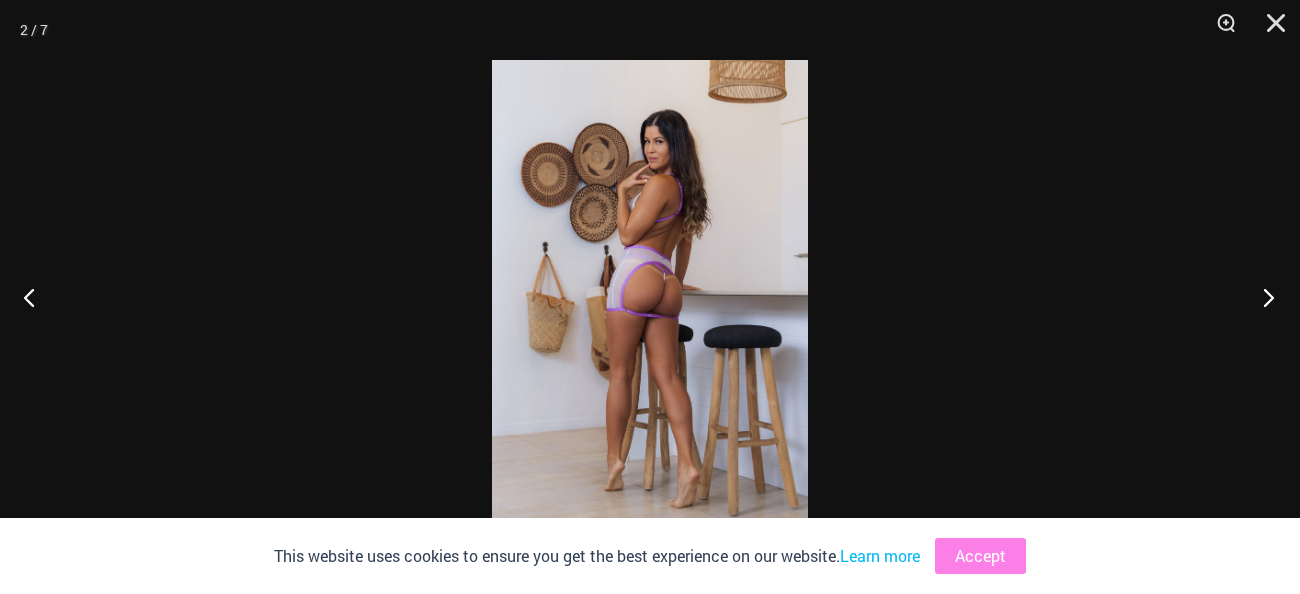 click at bounding box center [1262, 297] 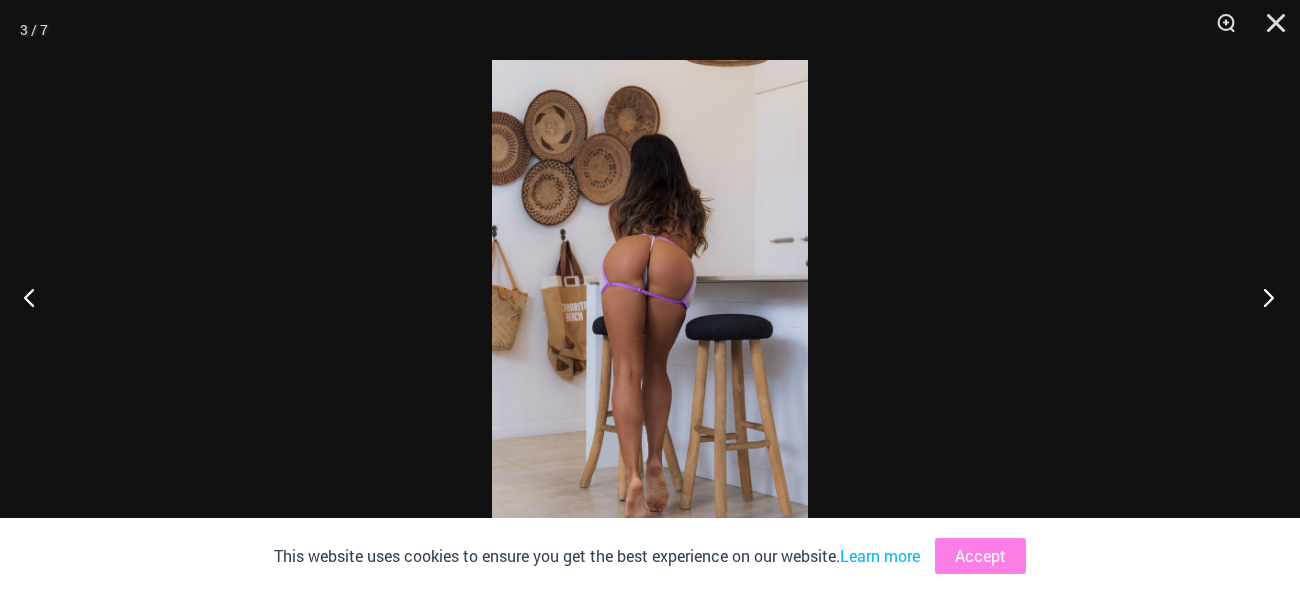 click at bounding box center [1262, 297] 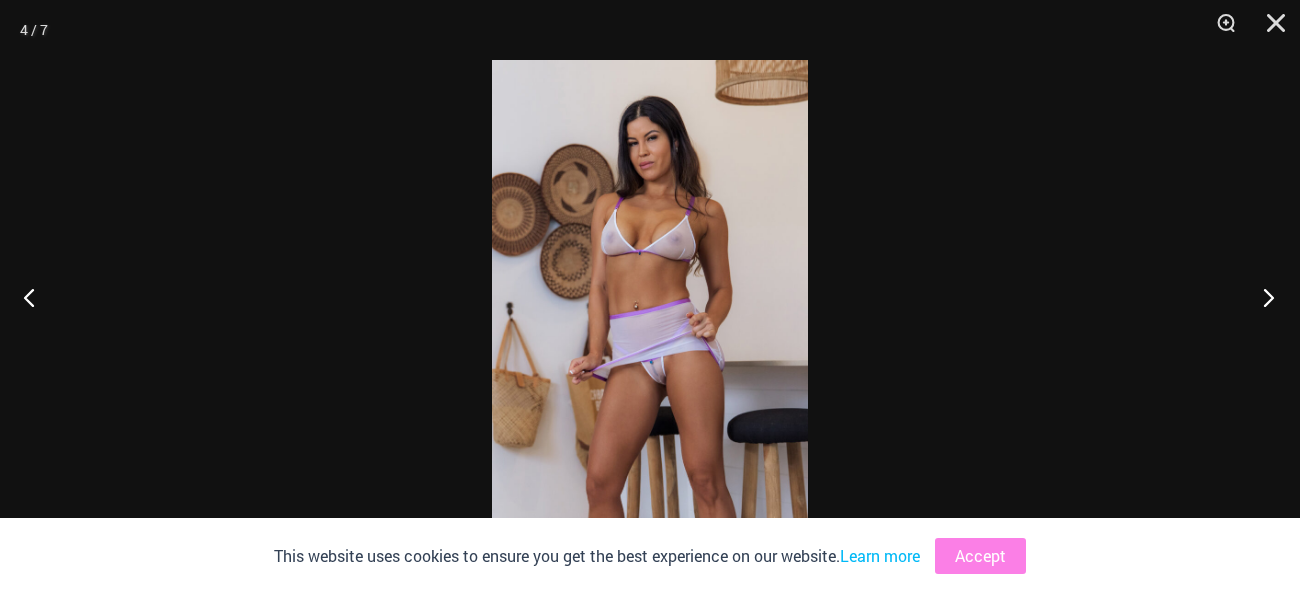 click at bounding box center [1262, 297] 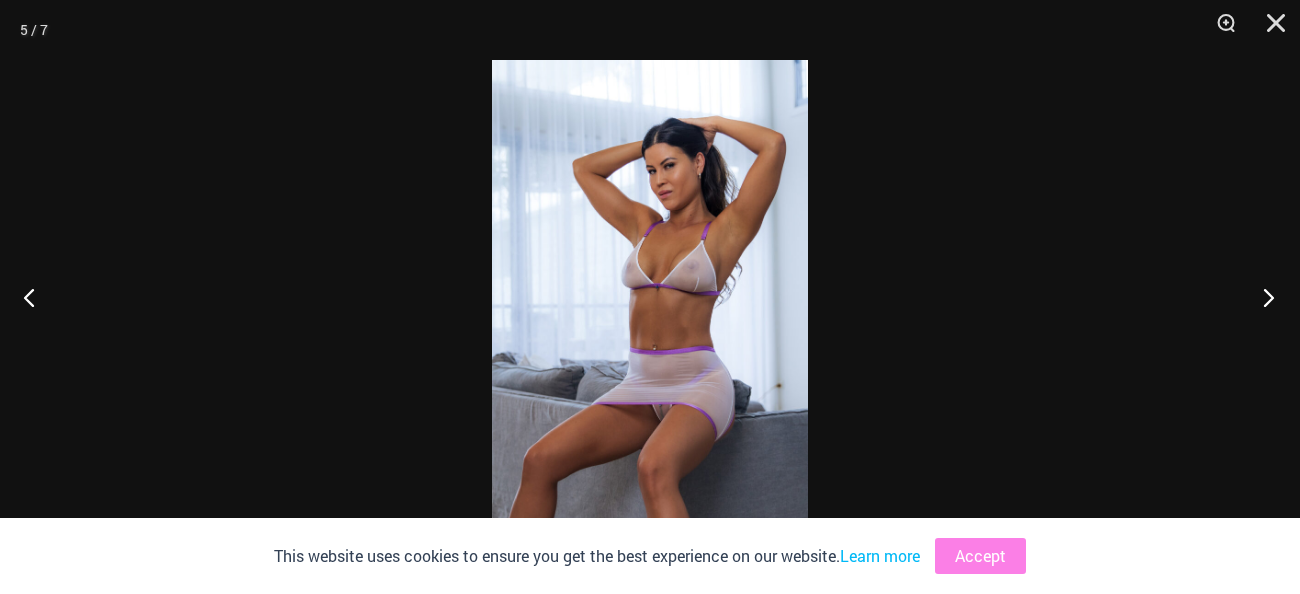 click at bounding box center [1262, 297] 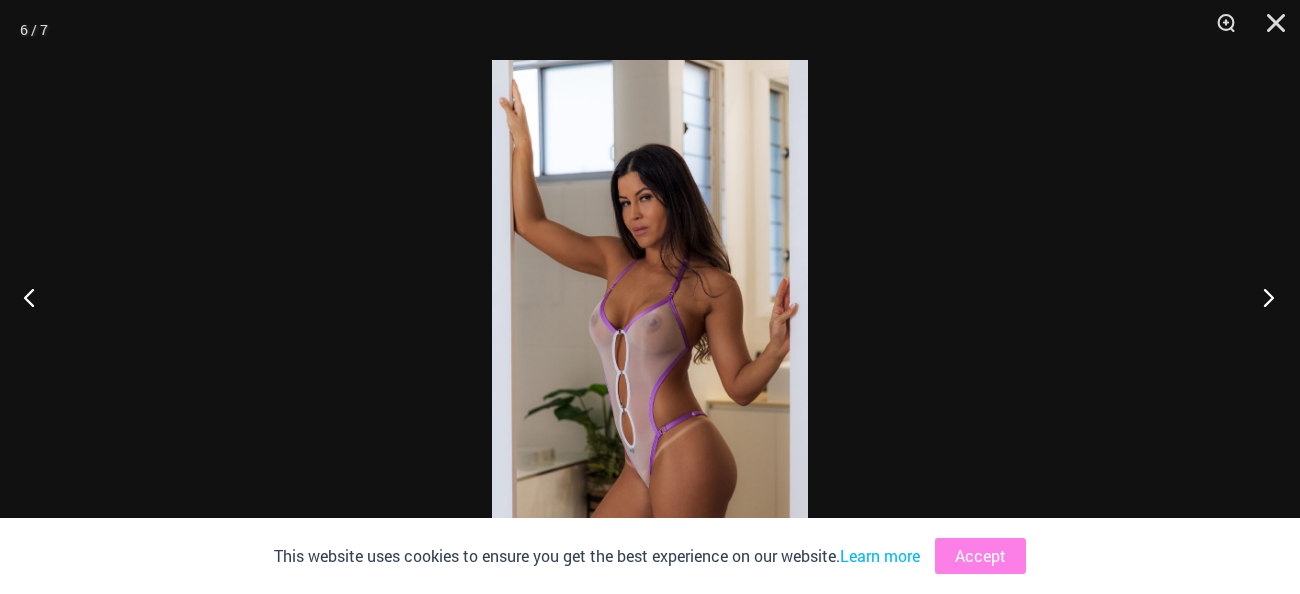 click at bounding box center [1262, 297] 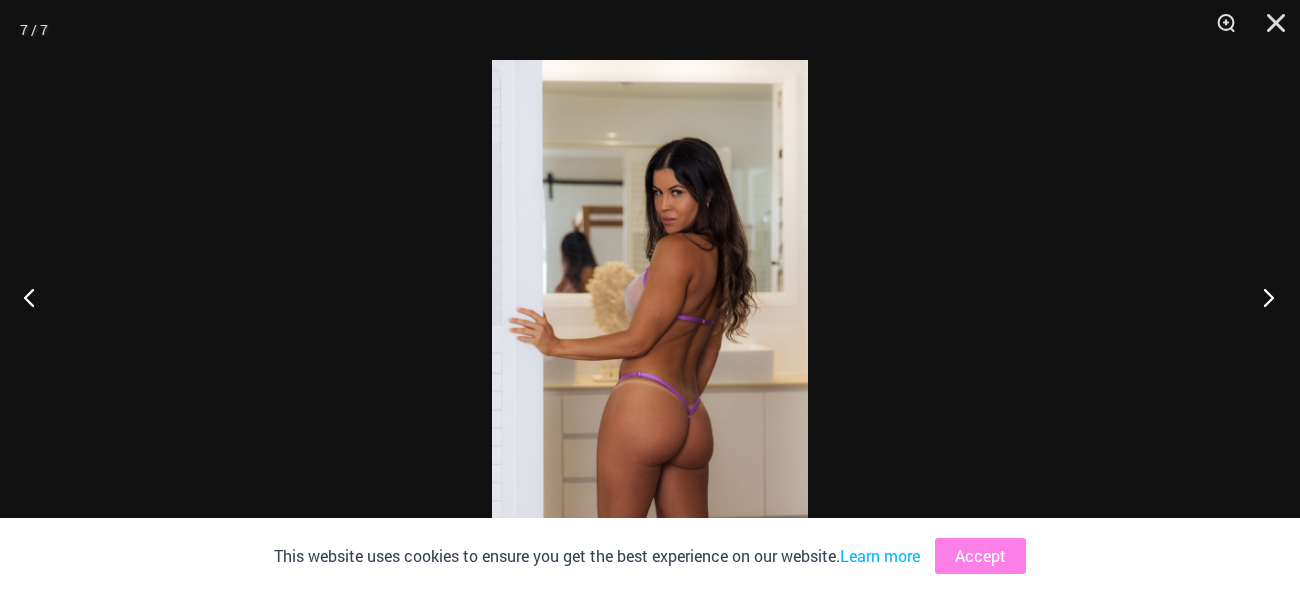 click at bounding box center (1262, 297) 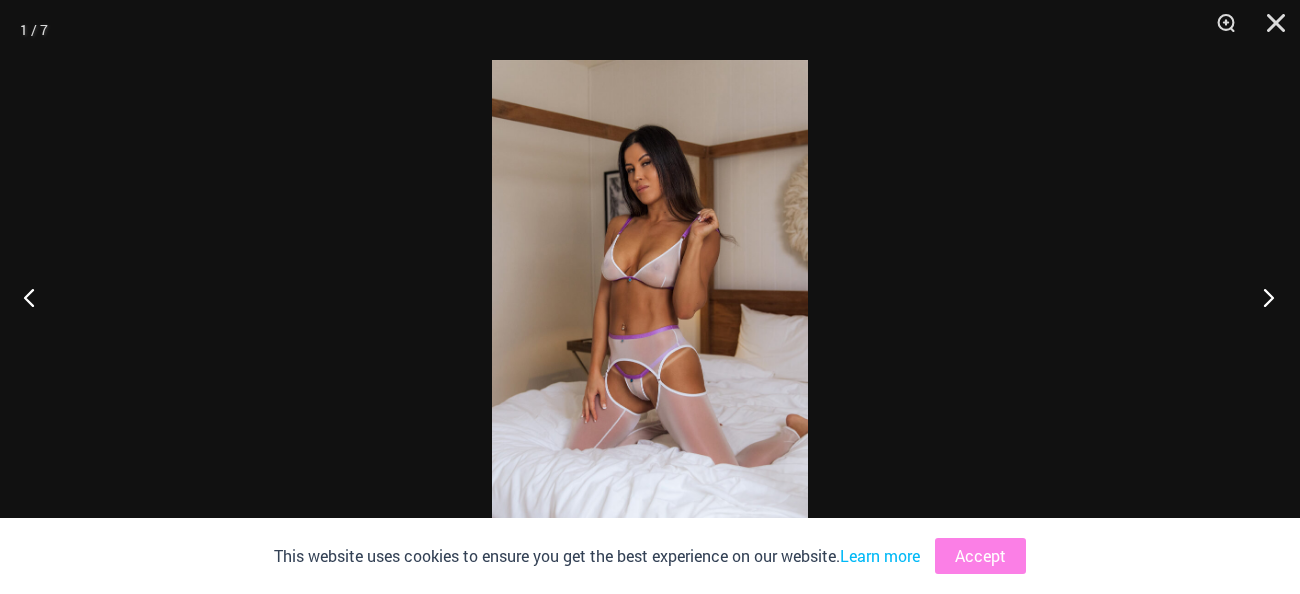 click at bounding box center [1262, 297] 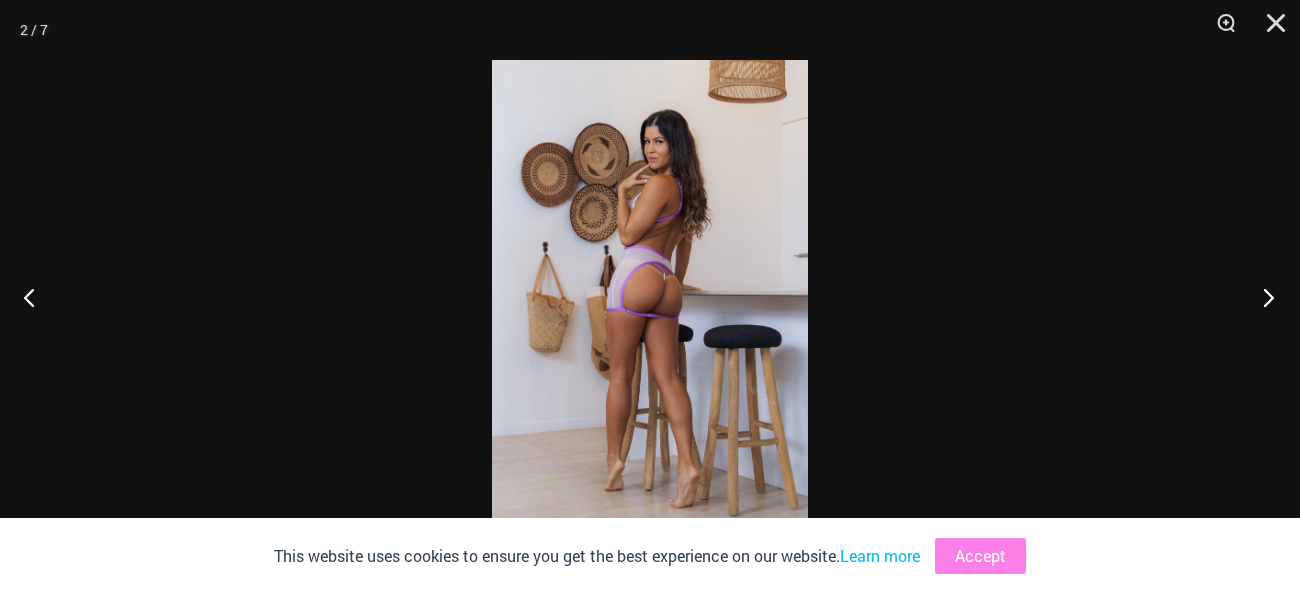 click at bounding box center (1262, 297) 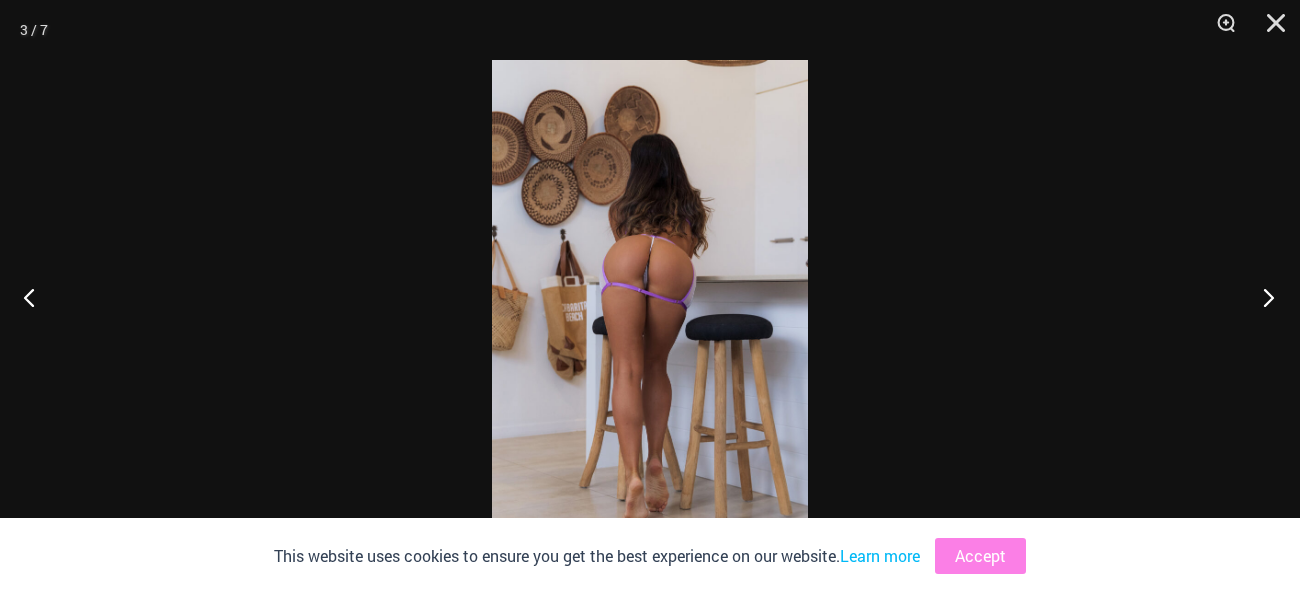 click at bounding box center (1262, 297) 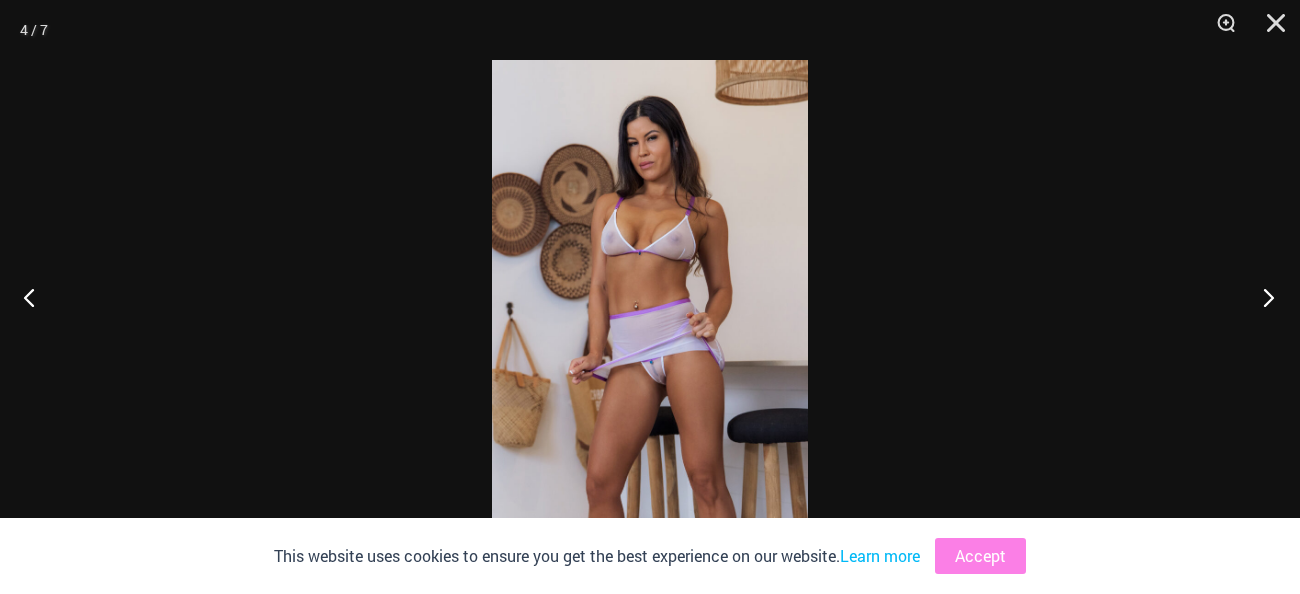click at bounding box center [1262, 297] 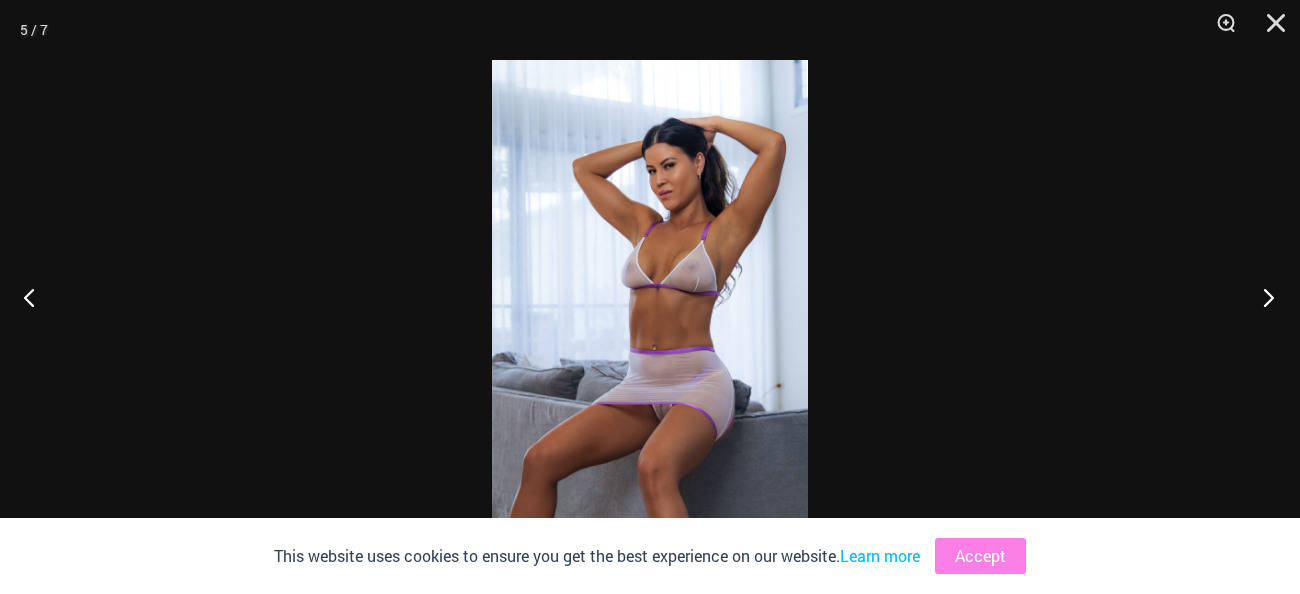 click at bounding box center (1262, 297) 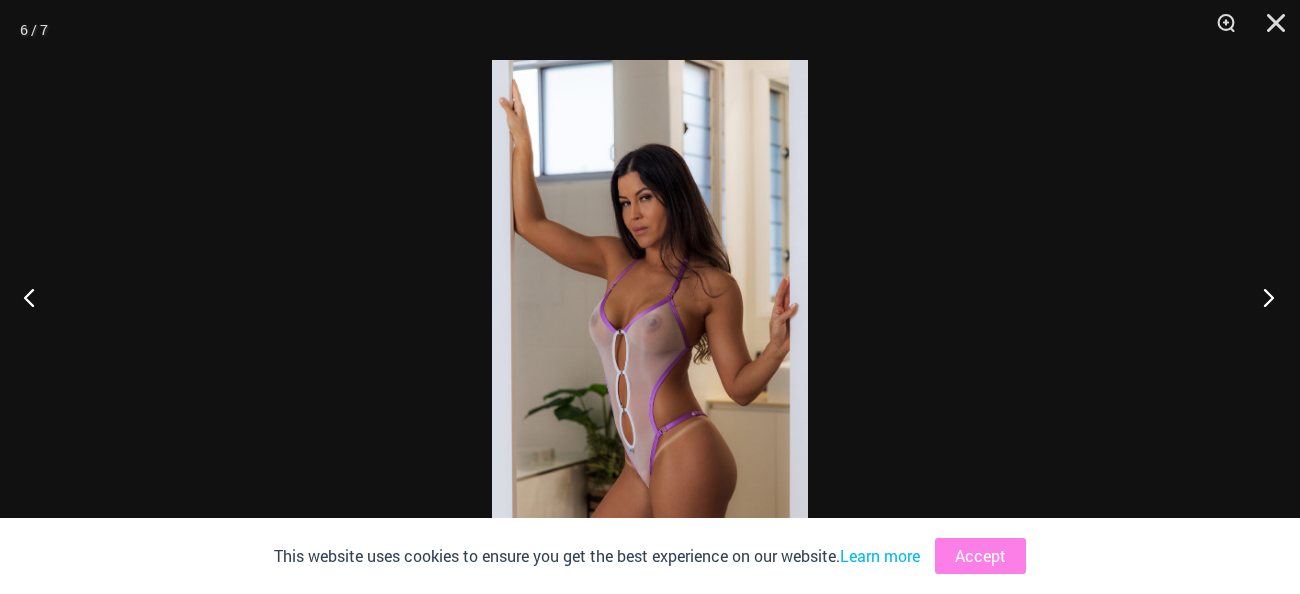 click at bounding box center [1262, 297] 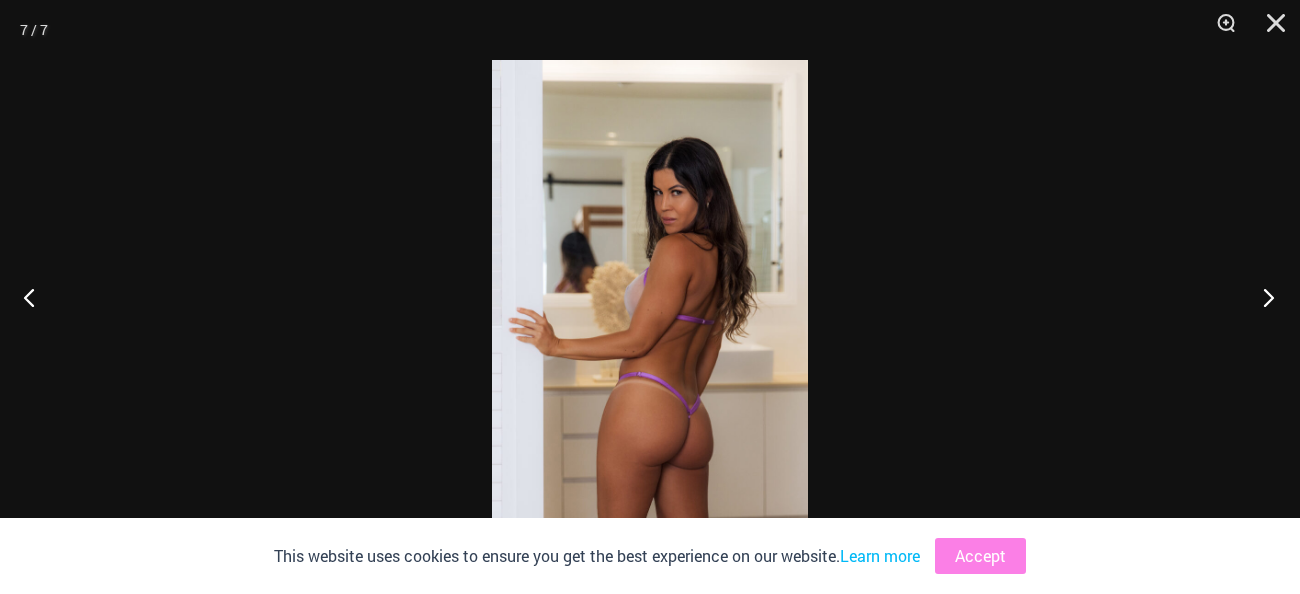 click at bounding box center (1262, 297) 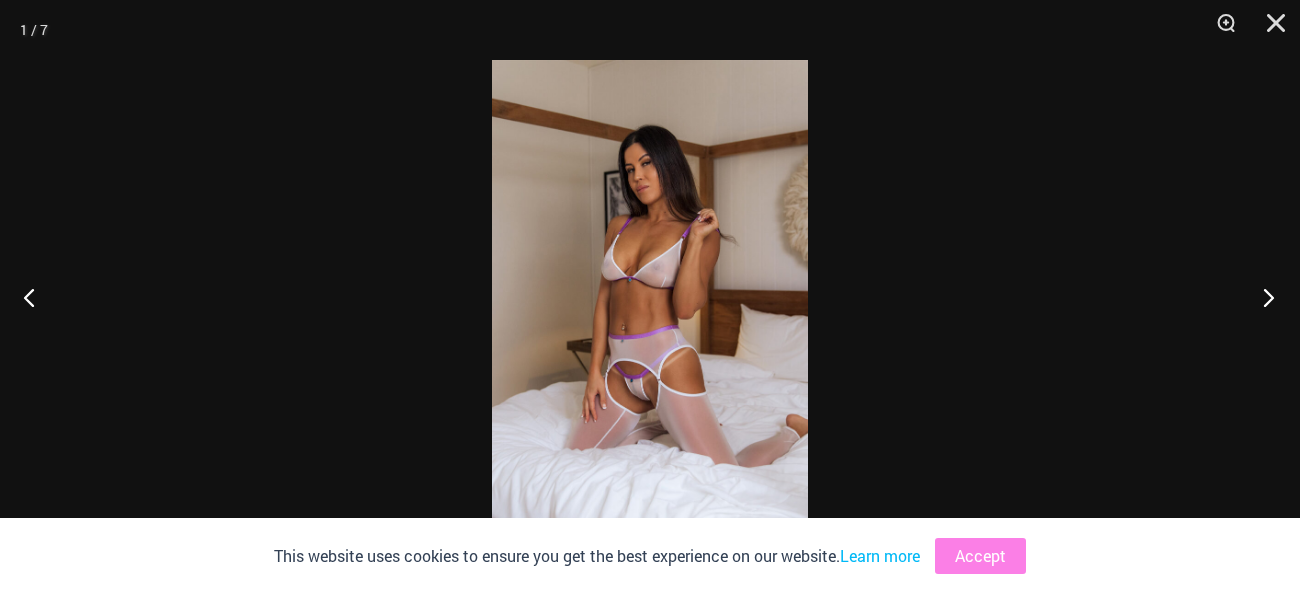 click at bounding box center (1262, 297) 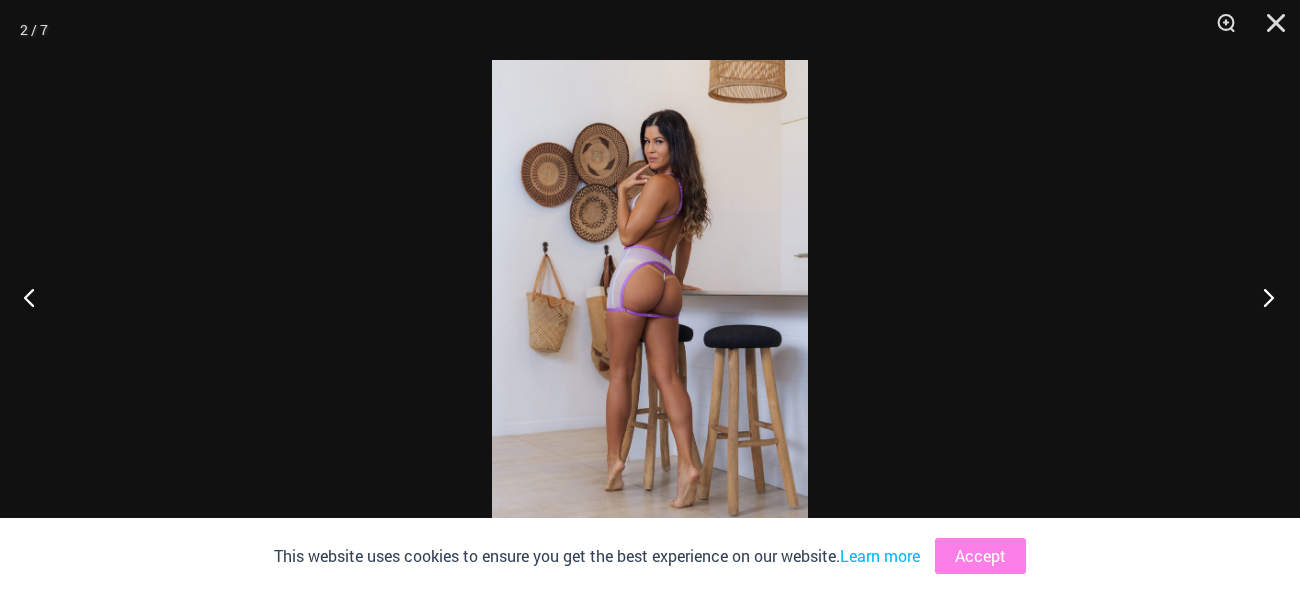 click at bounding box center (1262, 297) 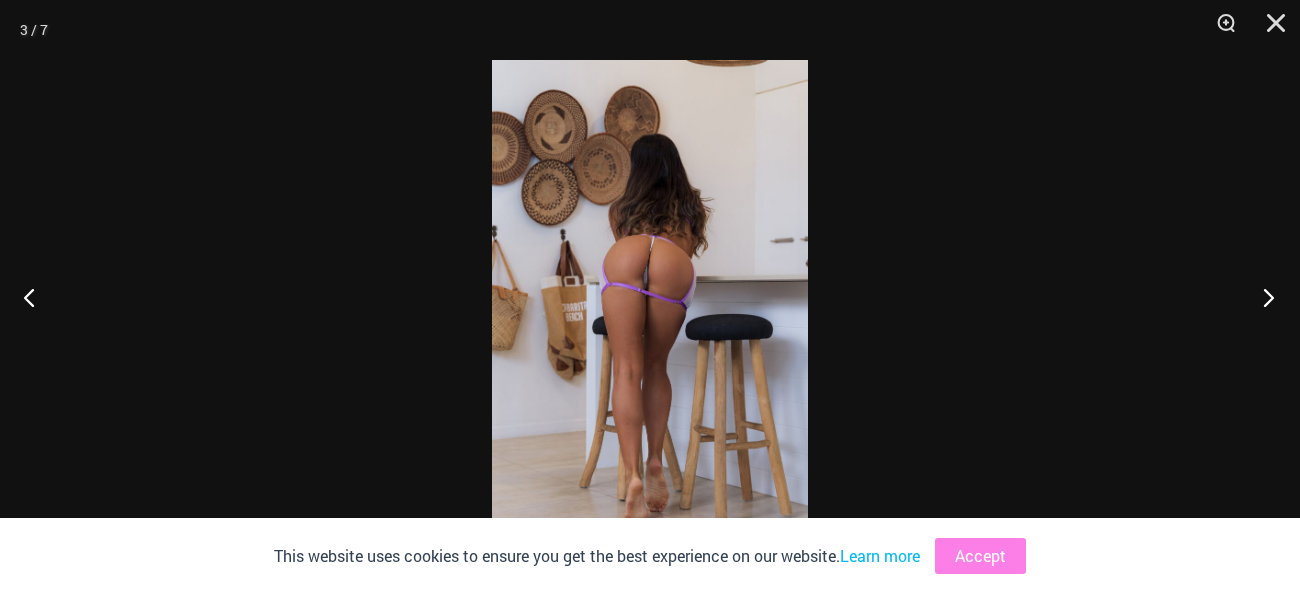 click at bounding box center (1262, 297) 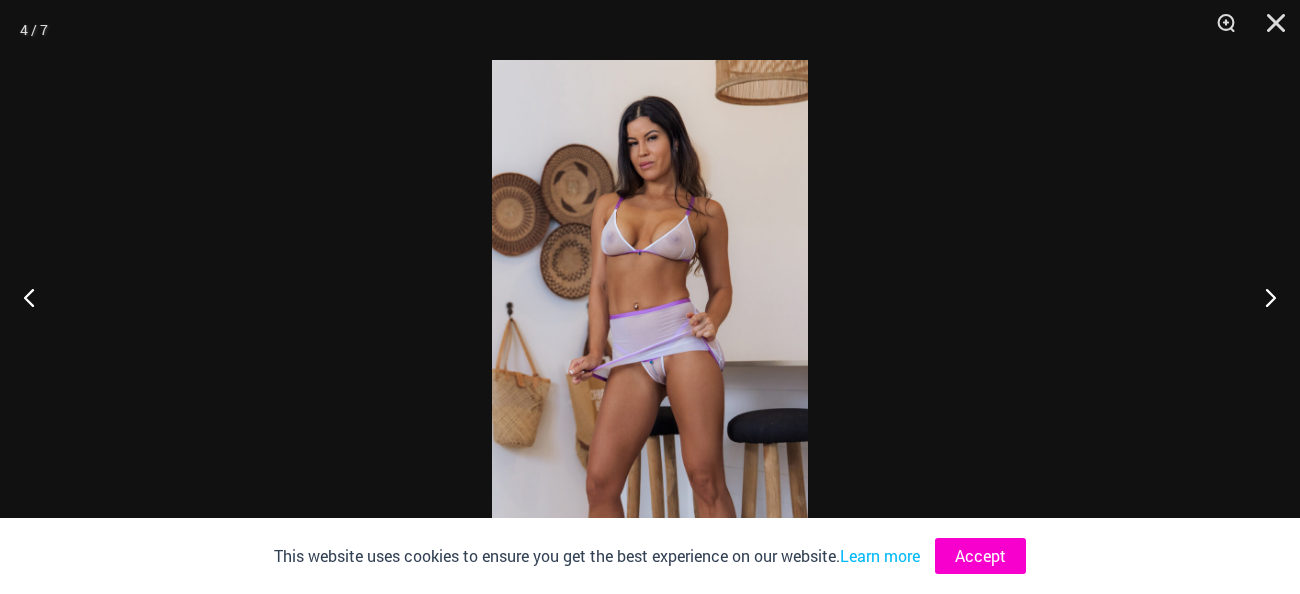 click on "Accept" at bounding box center [980, 556] 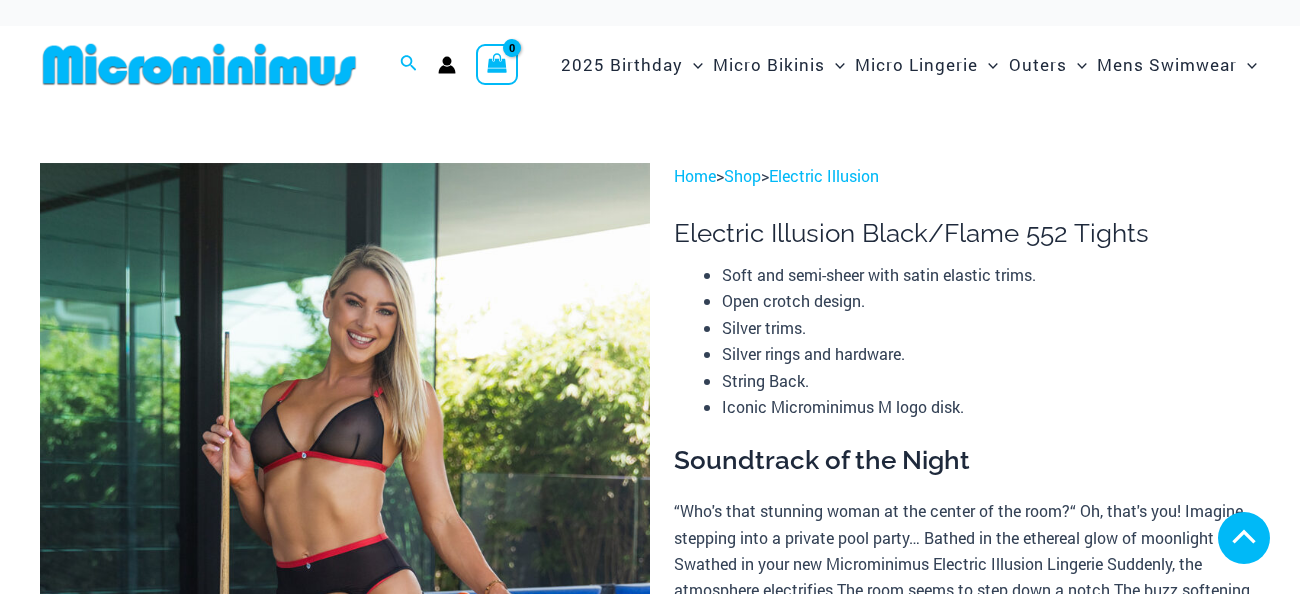 scroll, scrollTop: 2462, scrollLeft: 0, axis: vertical 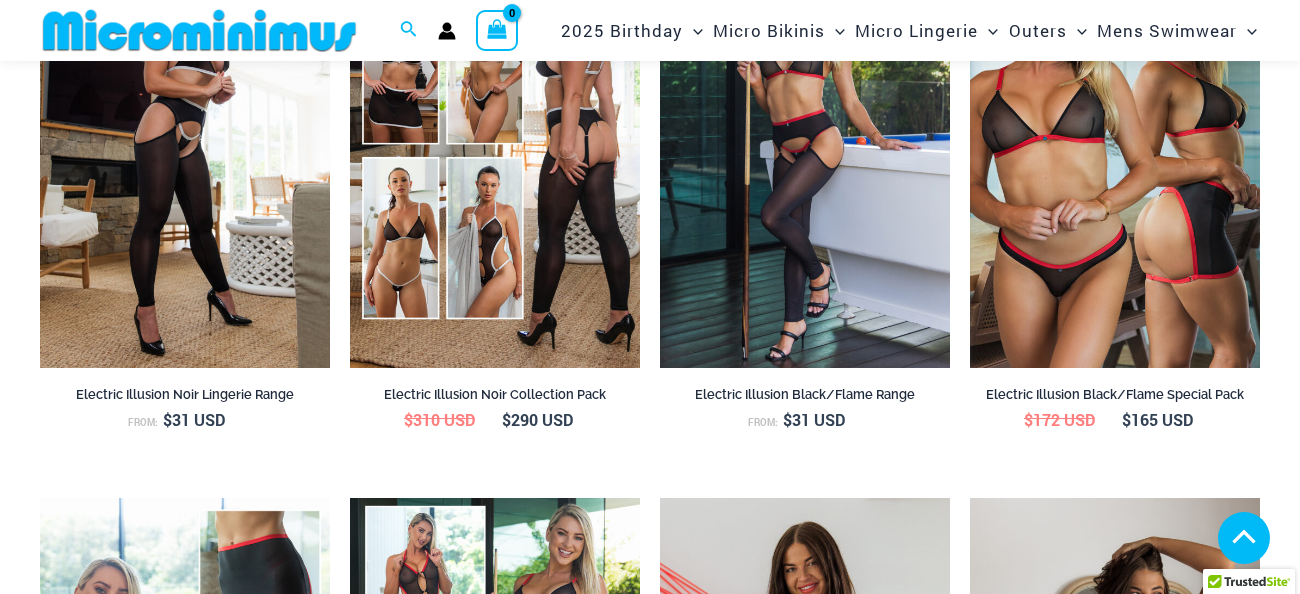 click at bounding box center (185, 1344) 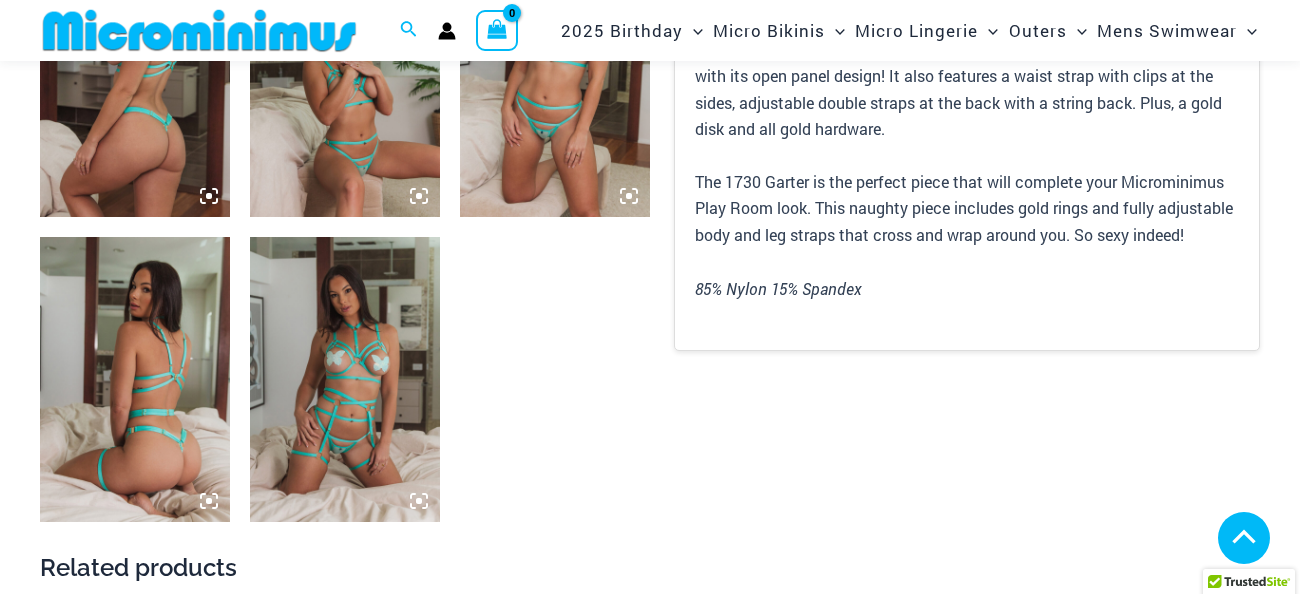 scroll, scrollTop: 1142, scrollLeft: 0, axis: vertical 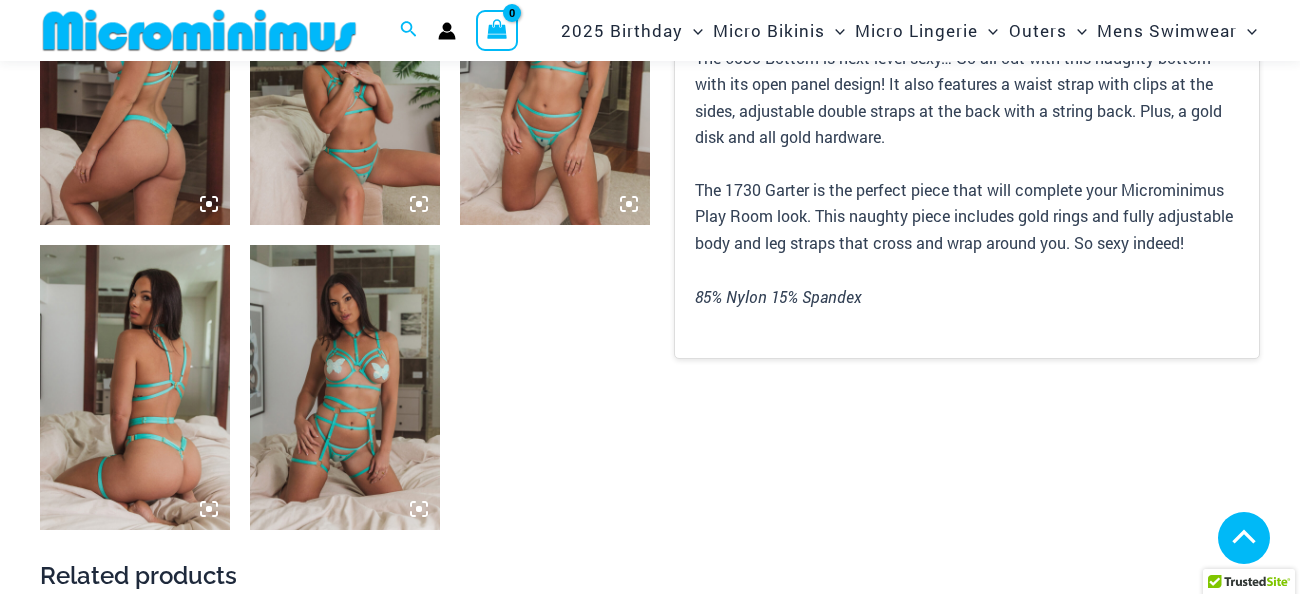 click at bounding box center [345, 387] 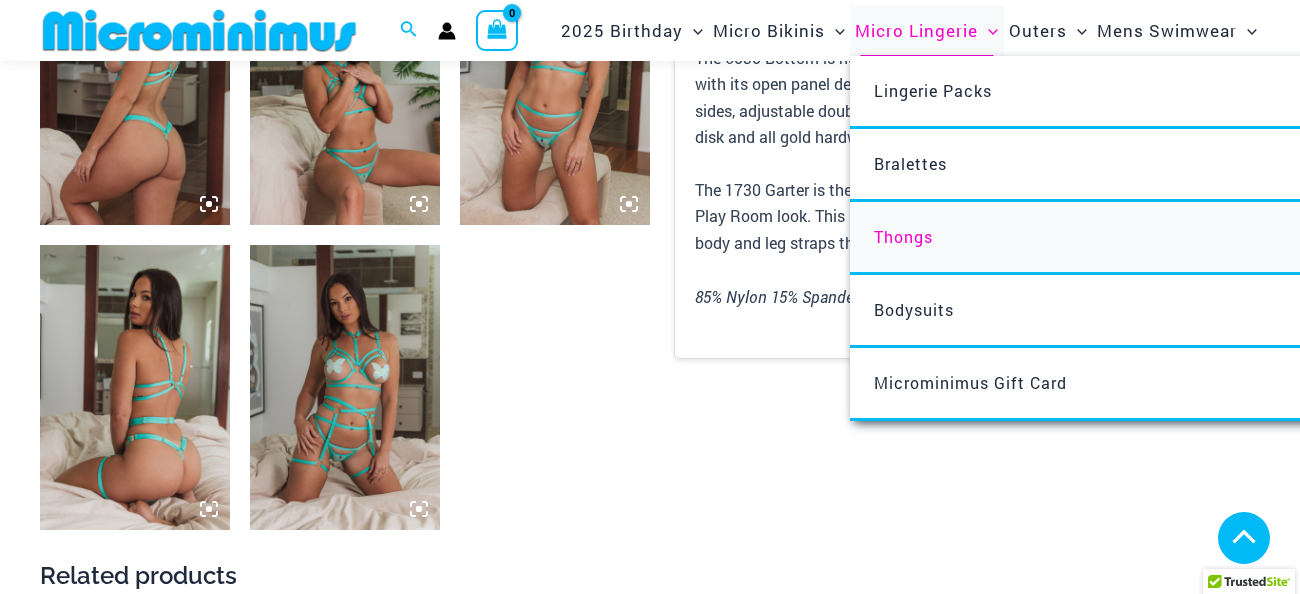 click on "Thongs" at bounding box center [903, 236] 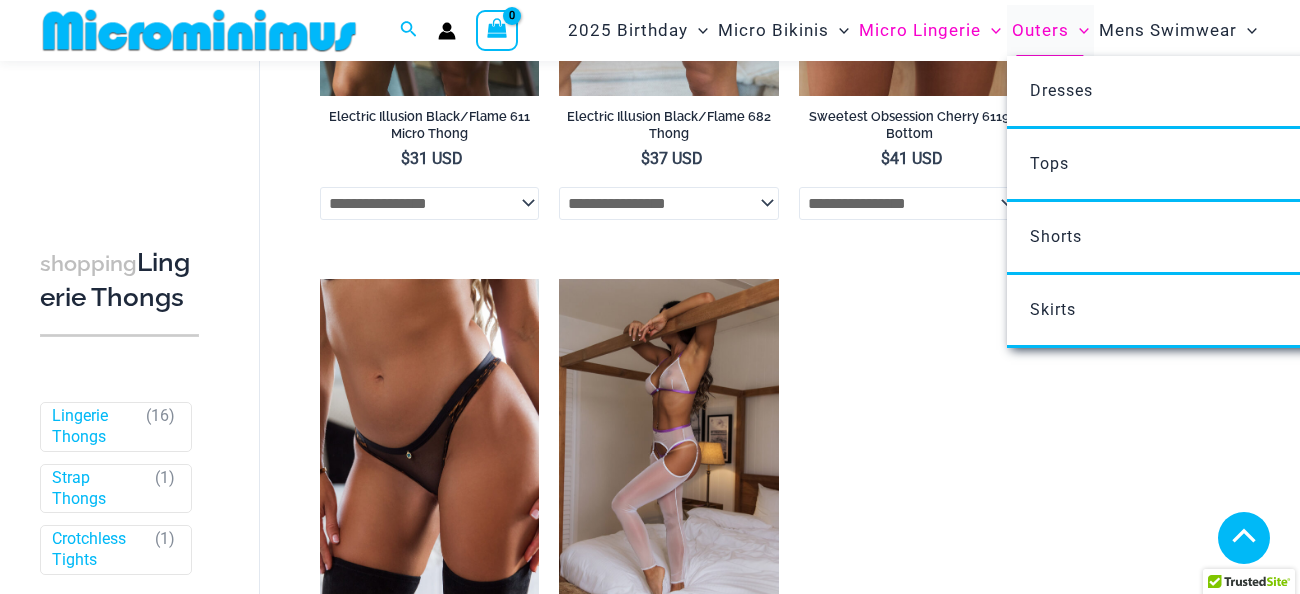 scroll, scrollTop: 1892, scrollLeft: 0, axis: vertical 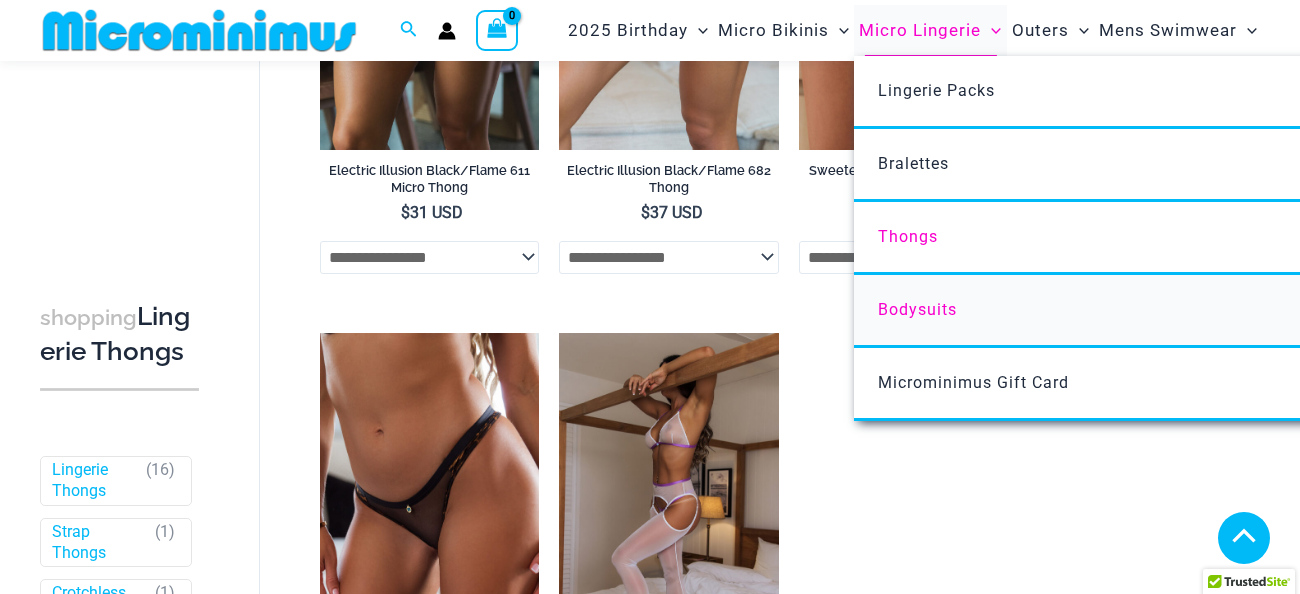 click on "Bodysuits" at bounding box center (1151, 311) 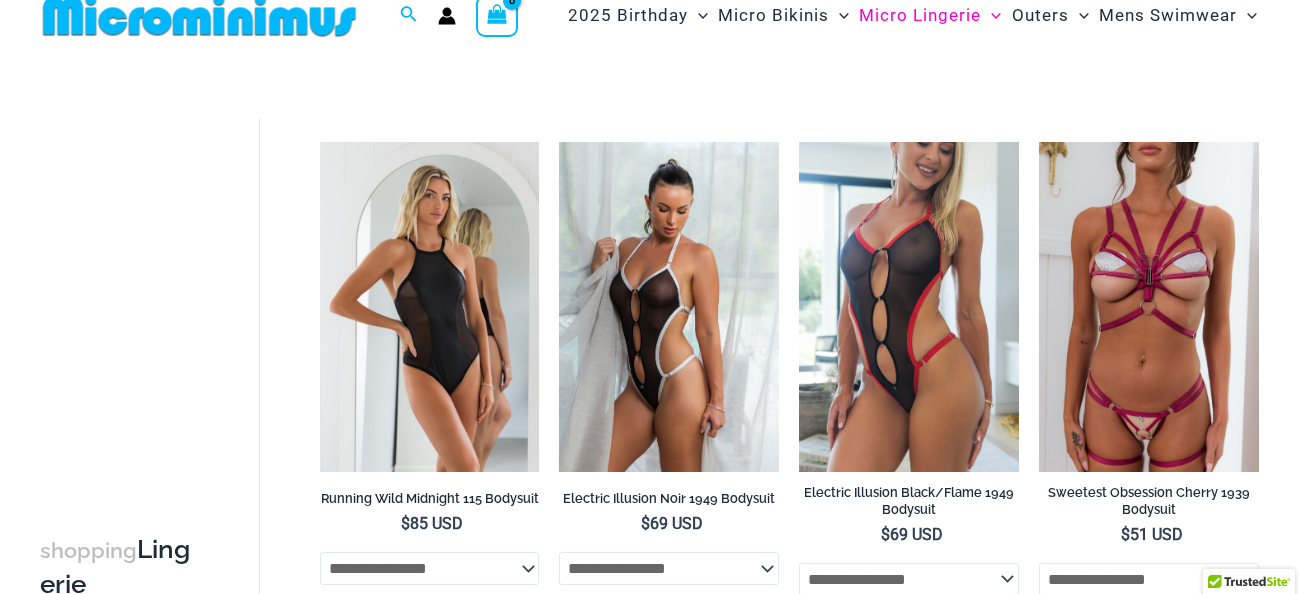 scroll, scrollTop: 0, scrollLeft: 0, axis: both 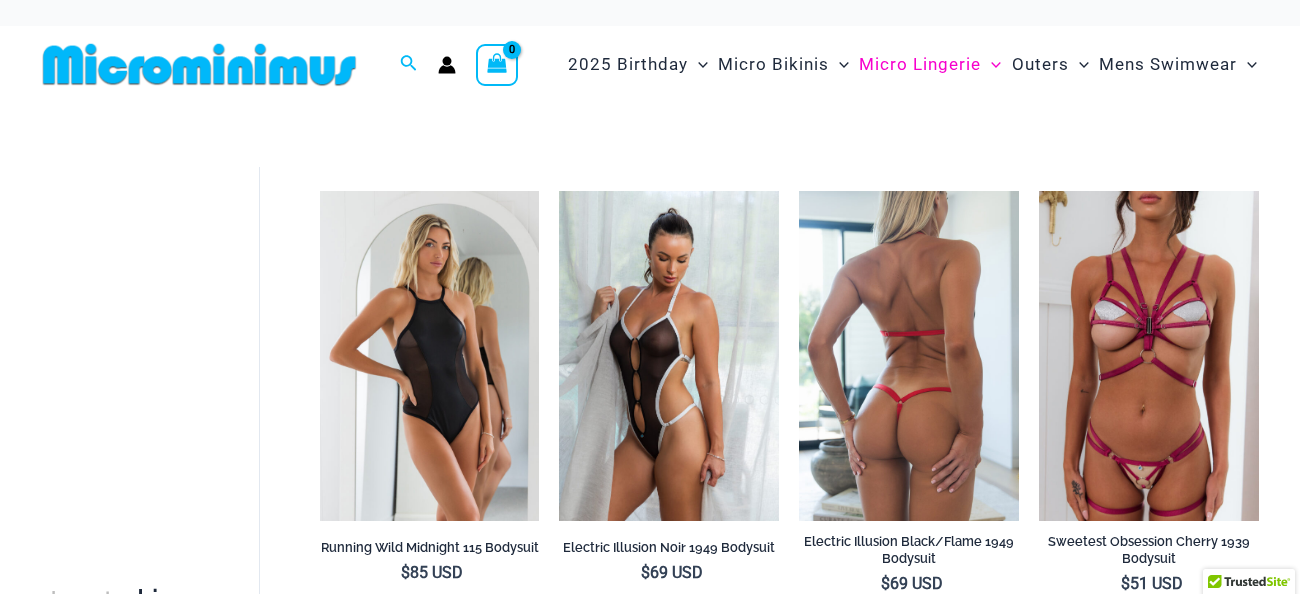 click at bounding box center (909, 356) 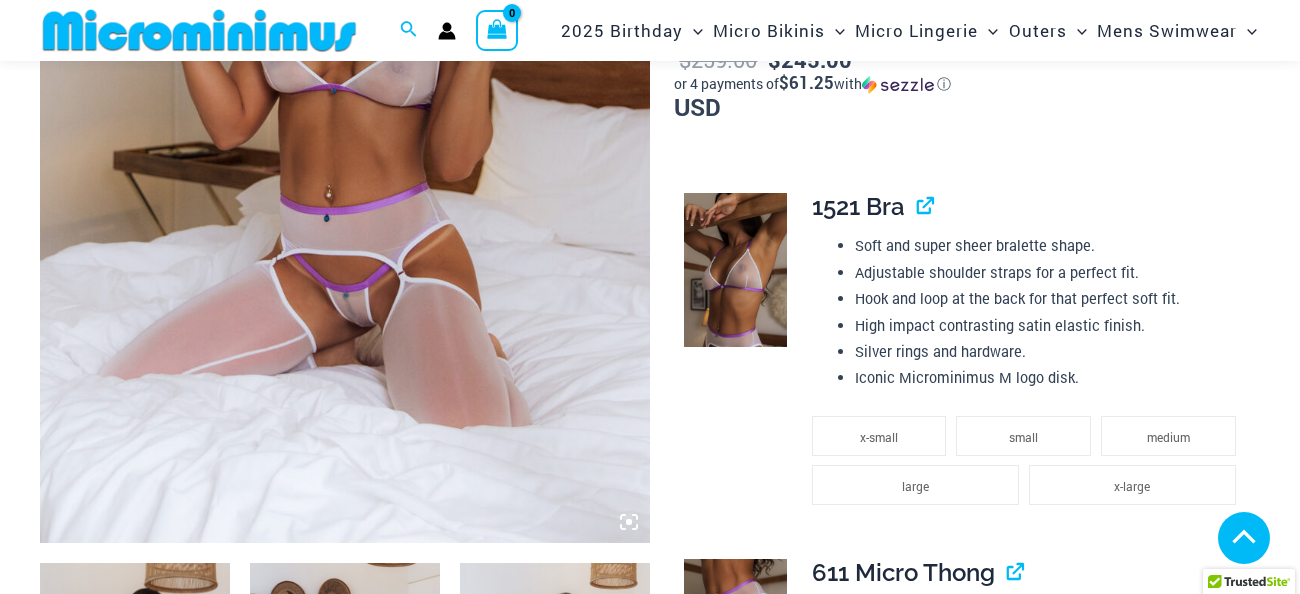 scroll, scrollTop: 559, scrollLeft: 0, axis: vertical 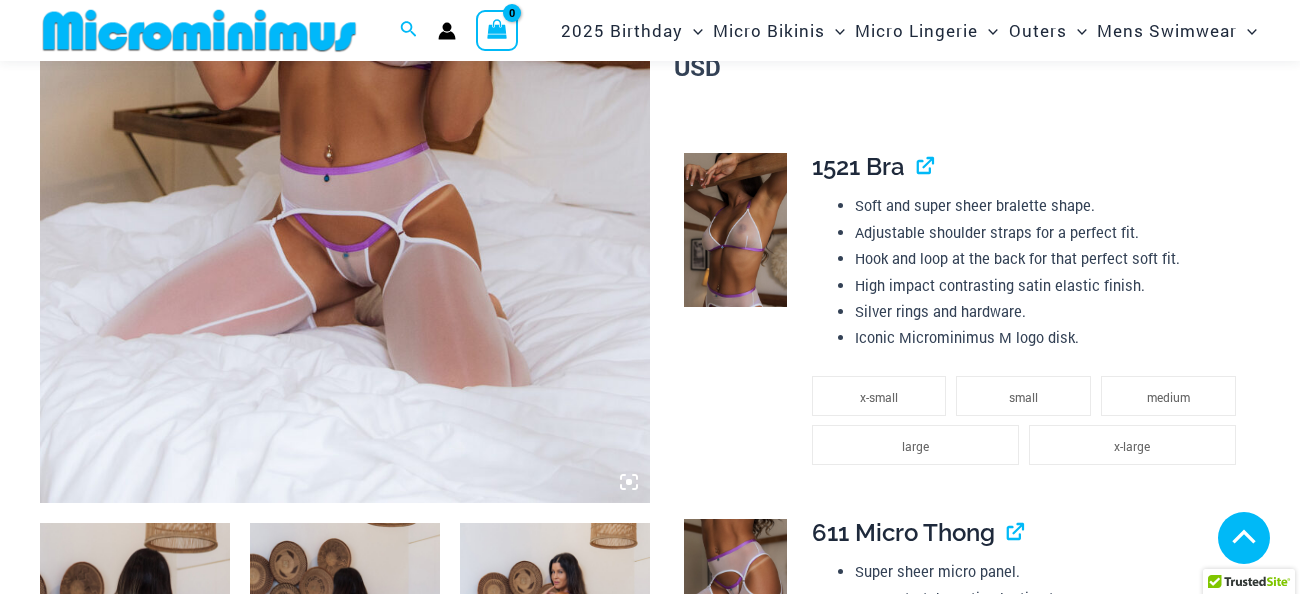 click at bounding box center [345, 45] 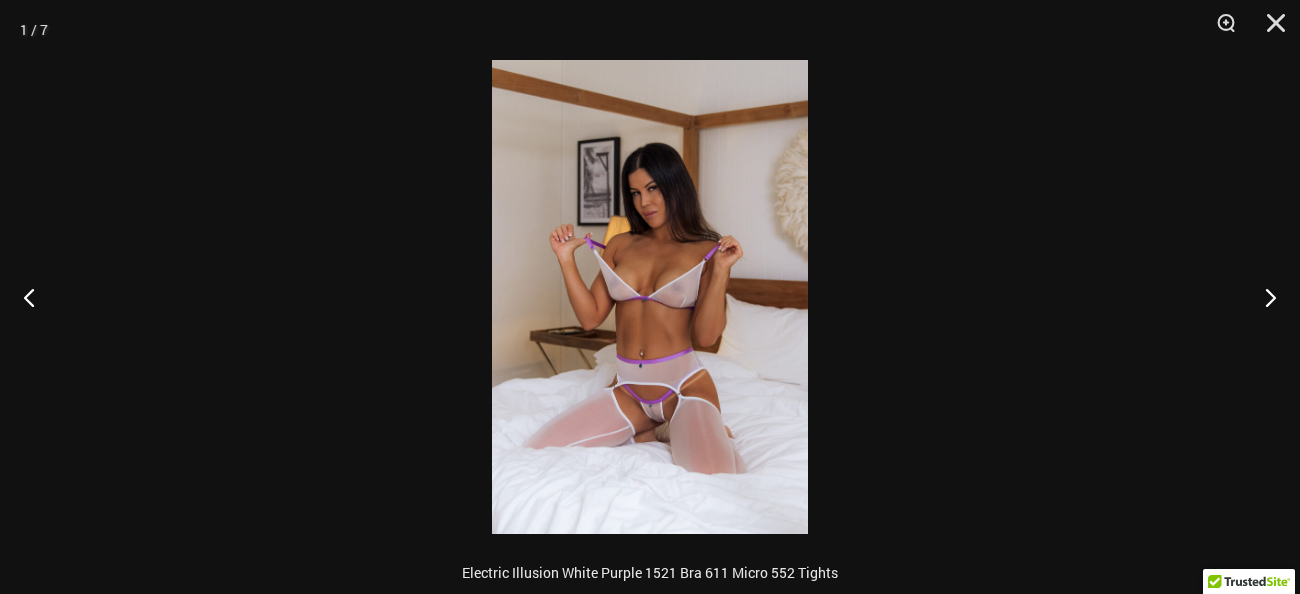 click at bounding box center (650, 297) 